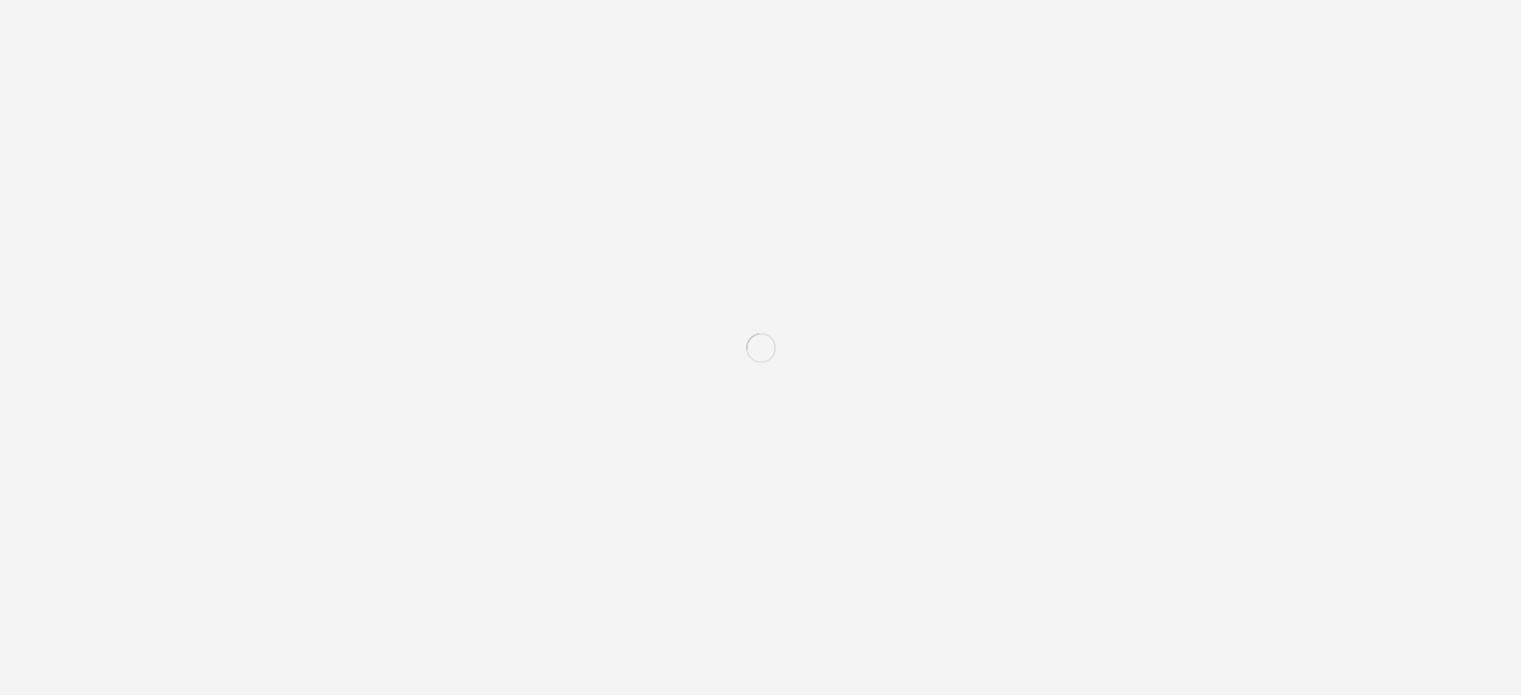 scroll, scrollTop: 0, scrollLeft: 0, axis: both 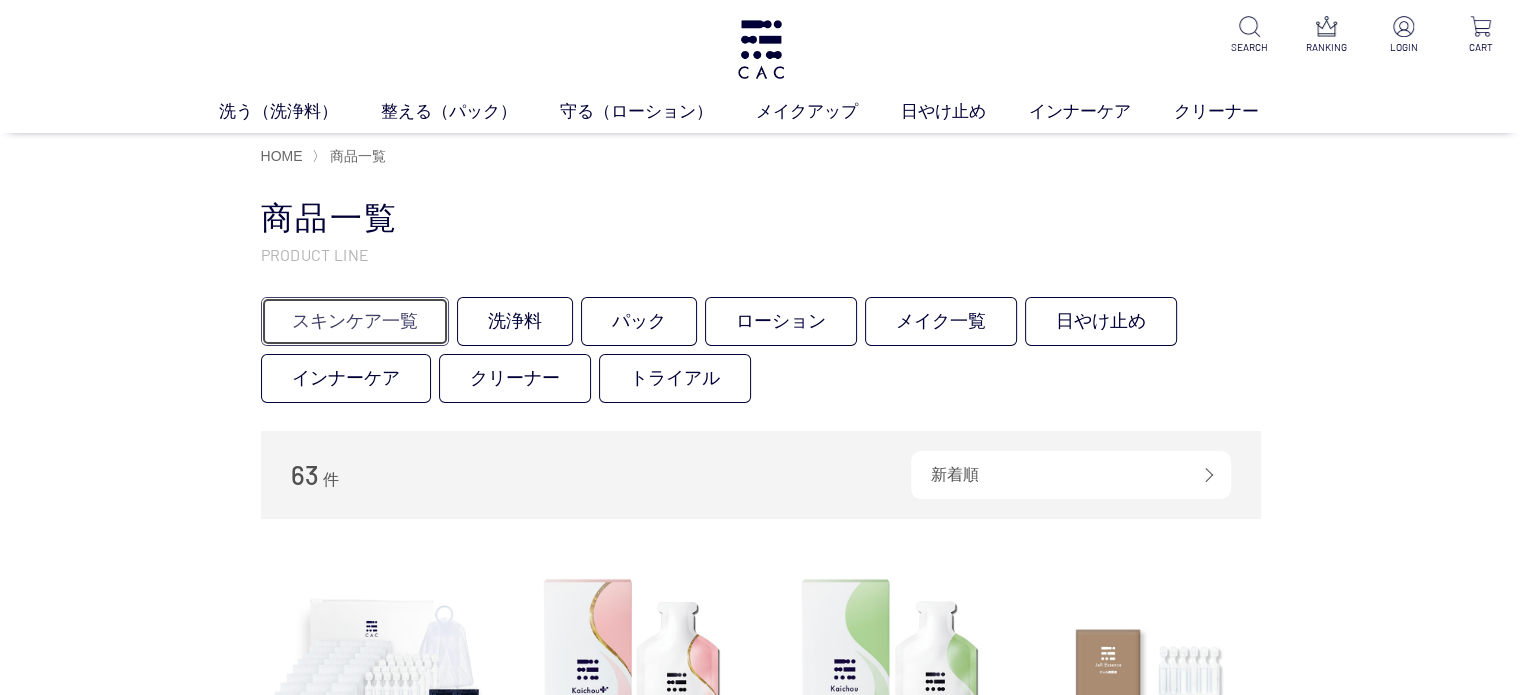 click on "スキンケア一覧" at bounding box center (355, 321) 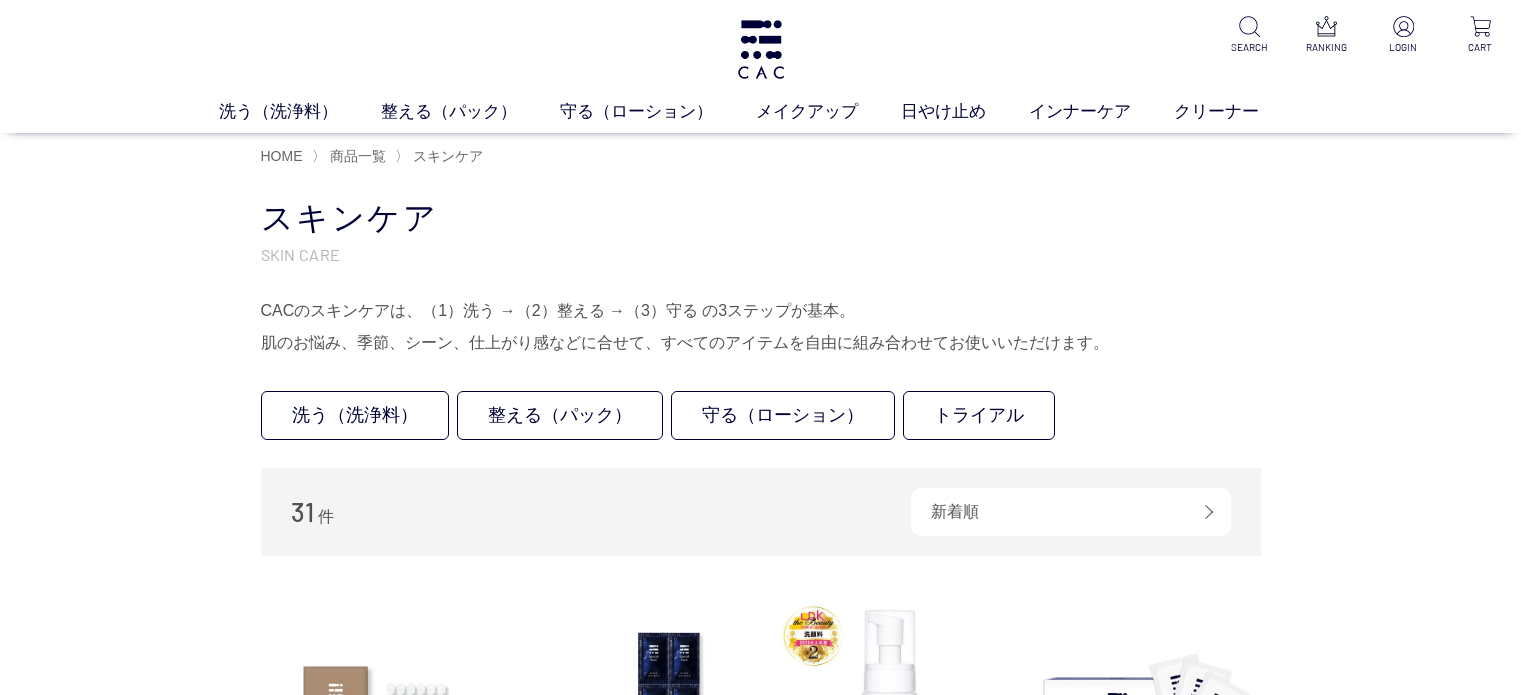 scroll, scrollTop: 0, scrollLeft: 0, axis: both 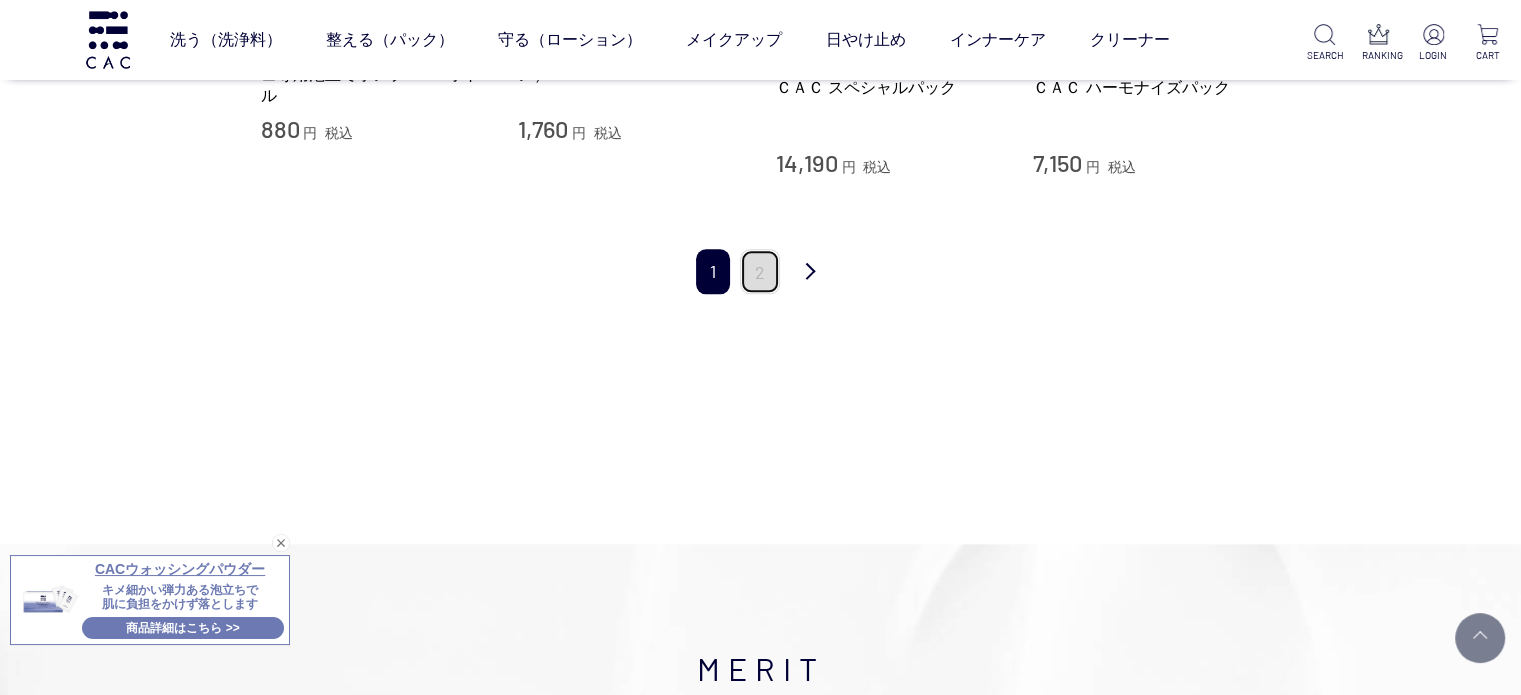 click on "2" at bounding box center (760, 271) 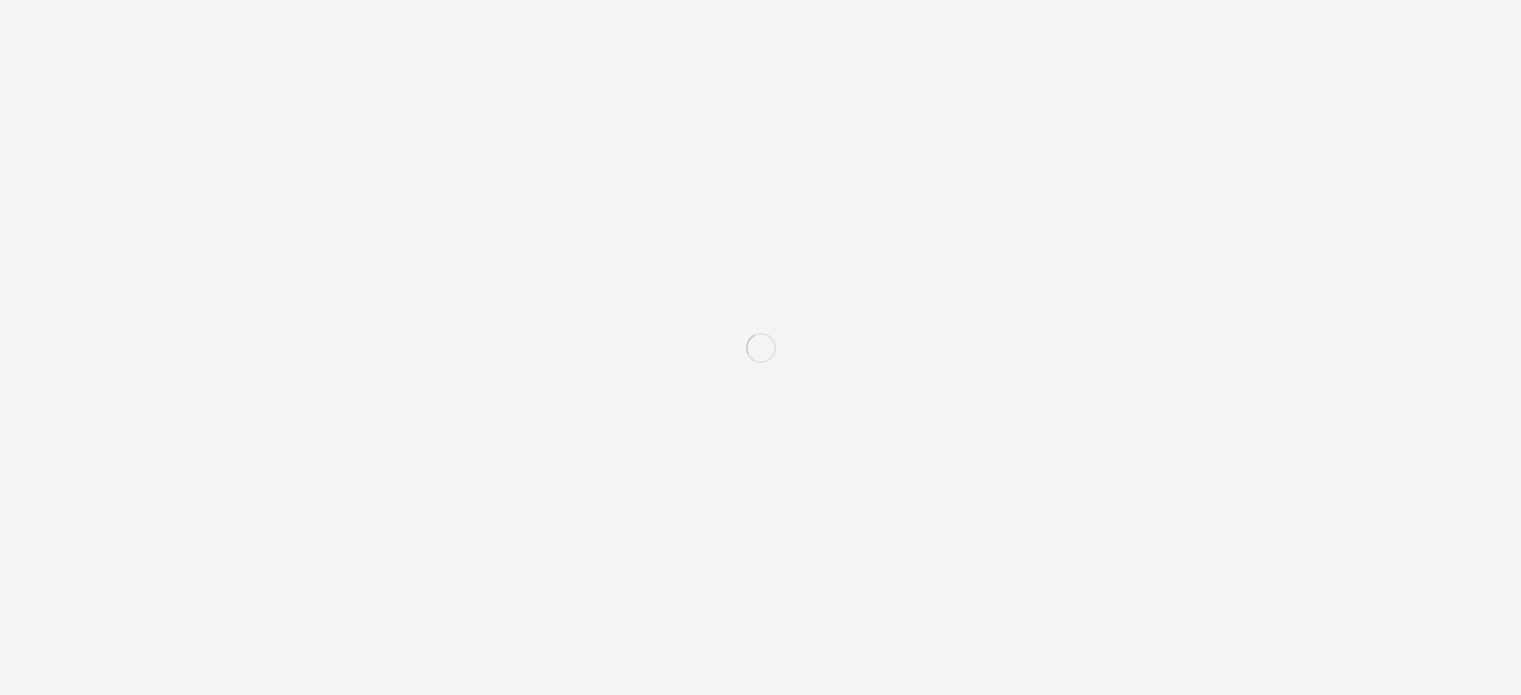 scroll, scrollTop: 0, scrollLeft: 0, axis: both 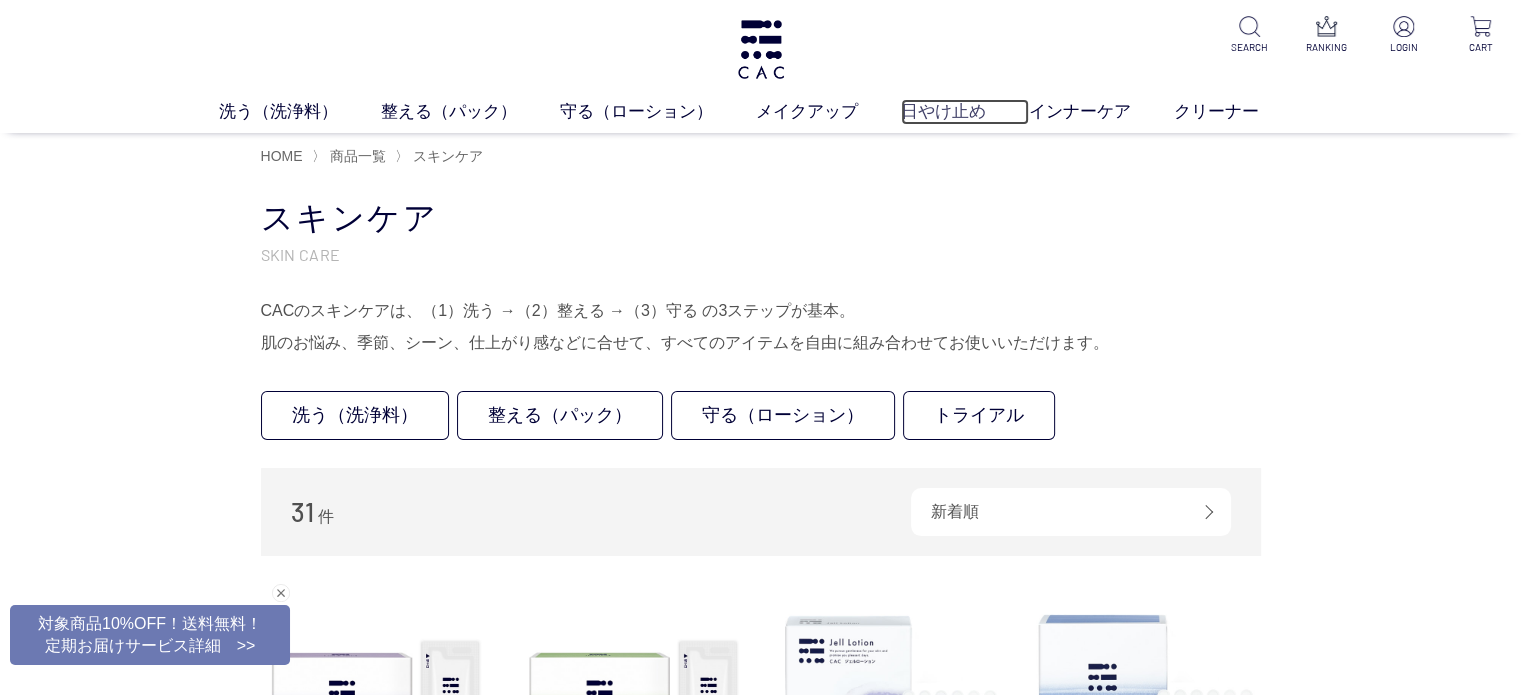 click on "日やけ止め" at bounding box center (965, 112) 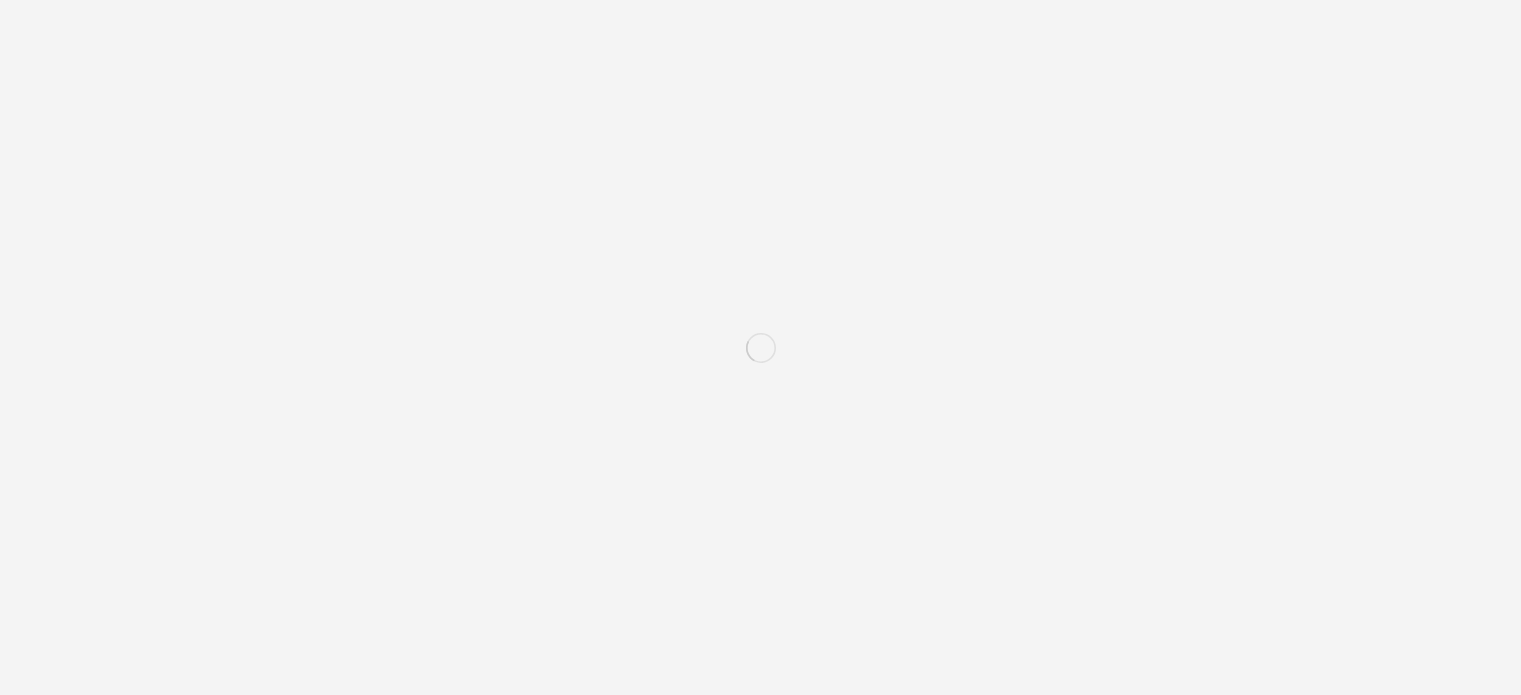 scroll, scrollTop: 0, scrollLeft: 0, axis: both 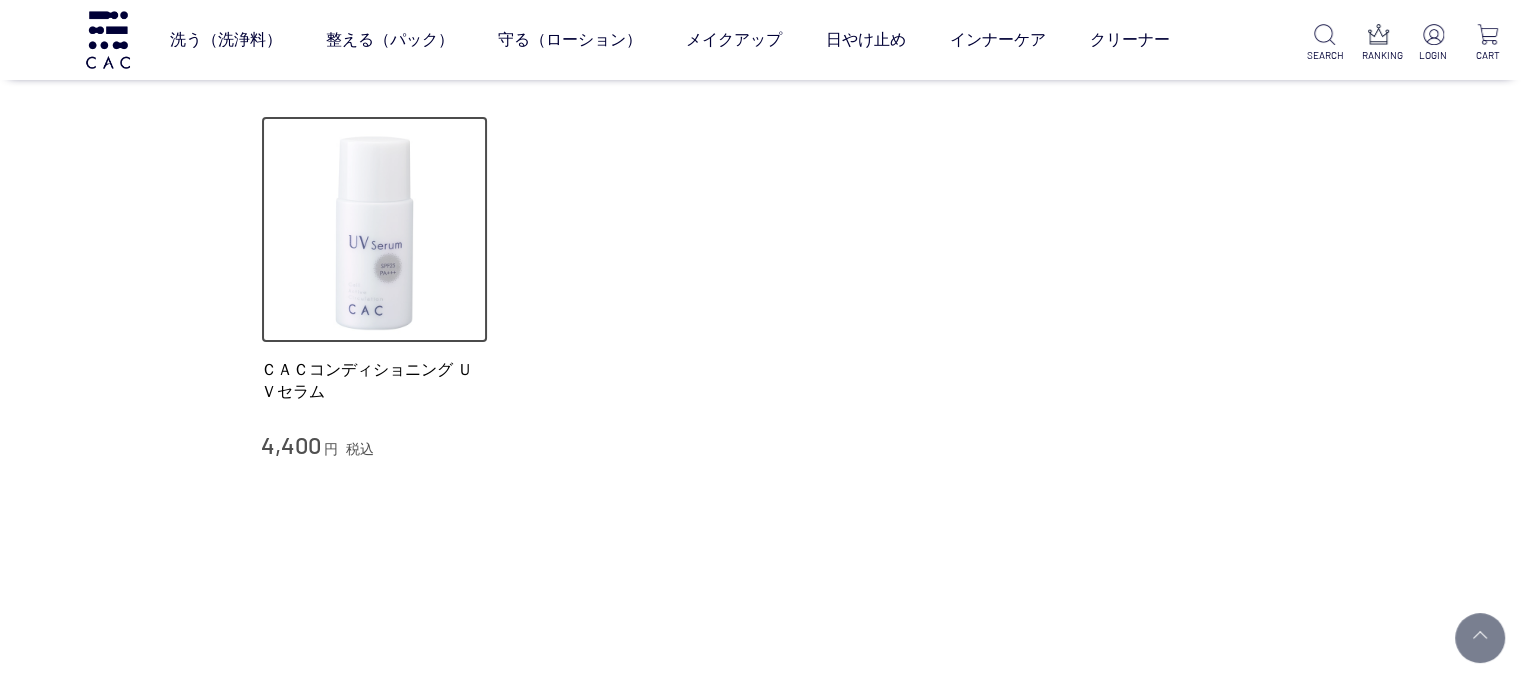click at bounding box center [375, 230] 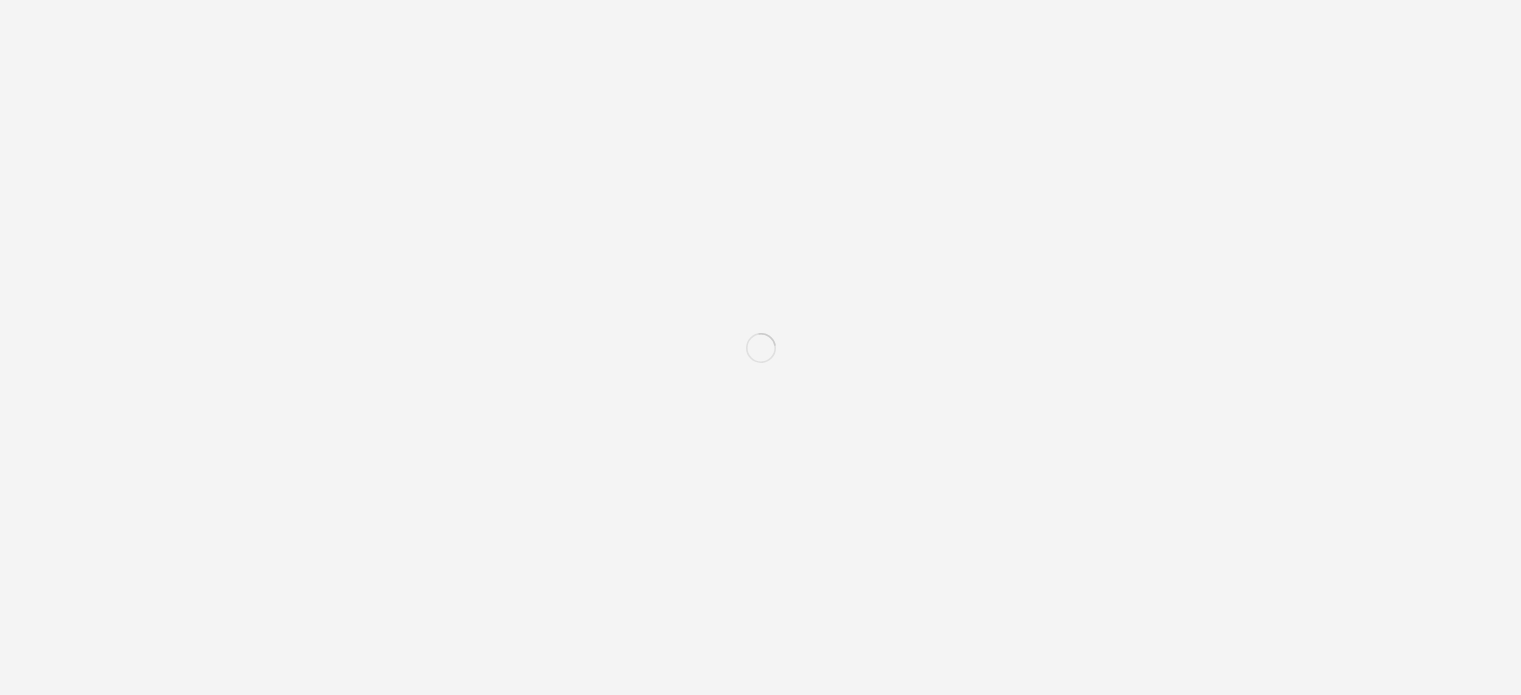scroll, scrollTop: 0, scrollLeft: 0, axis: both 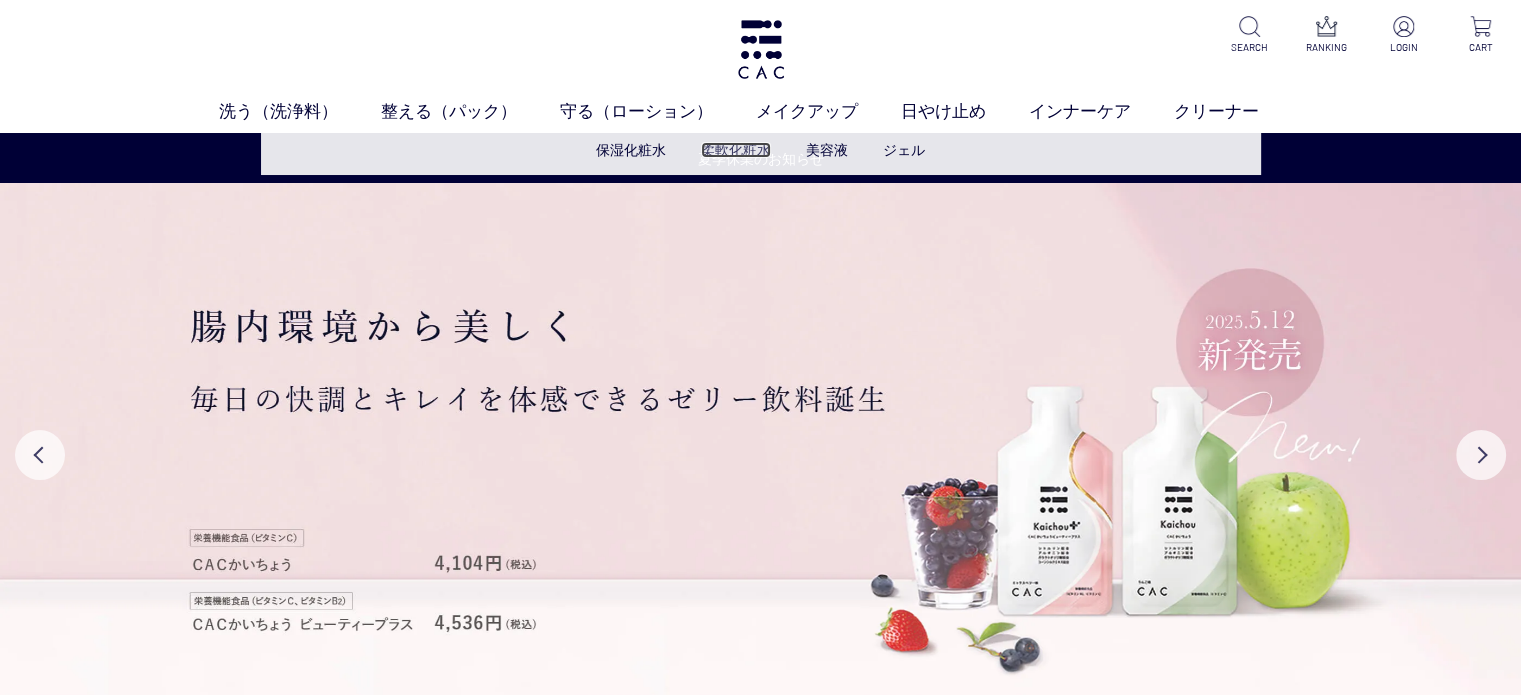 click on "柔軟化粧水" at bounding box center [736, 150] 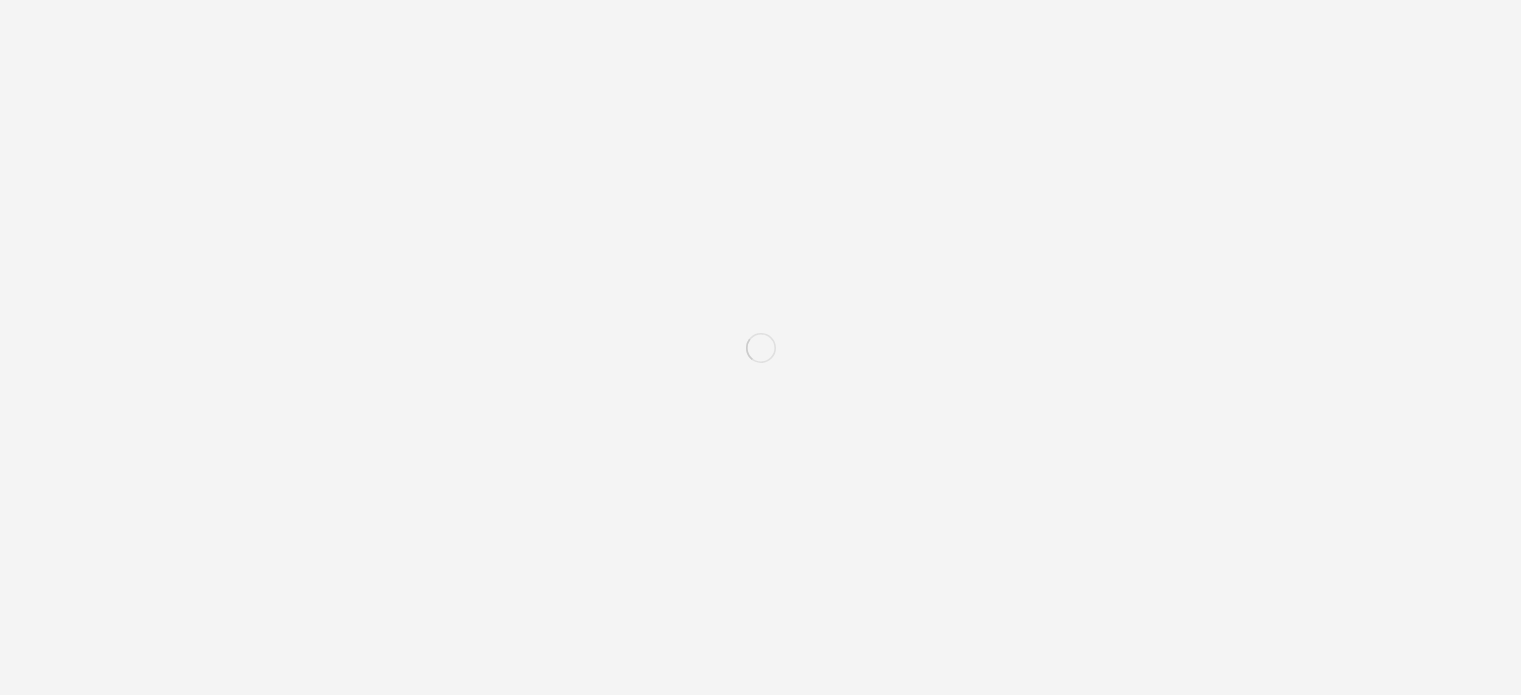scroll, scrollTop: 0, scrollLeft: 0, axis: both 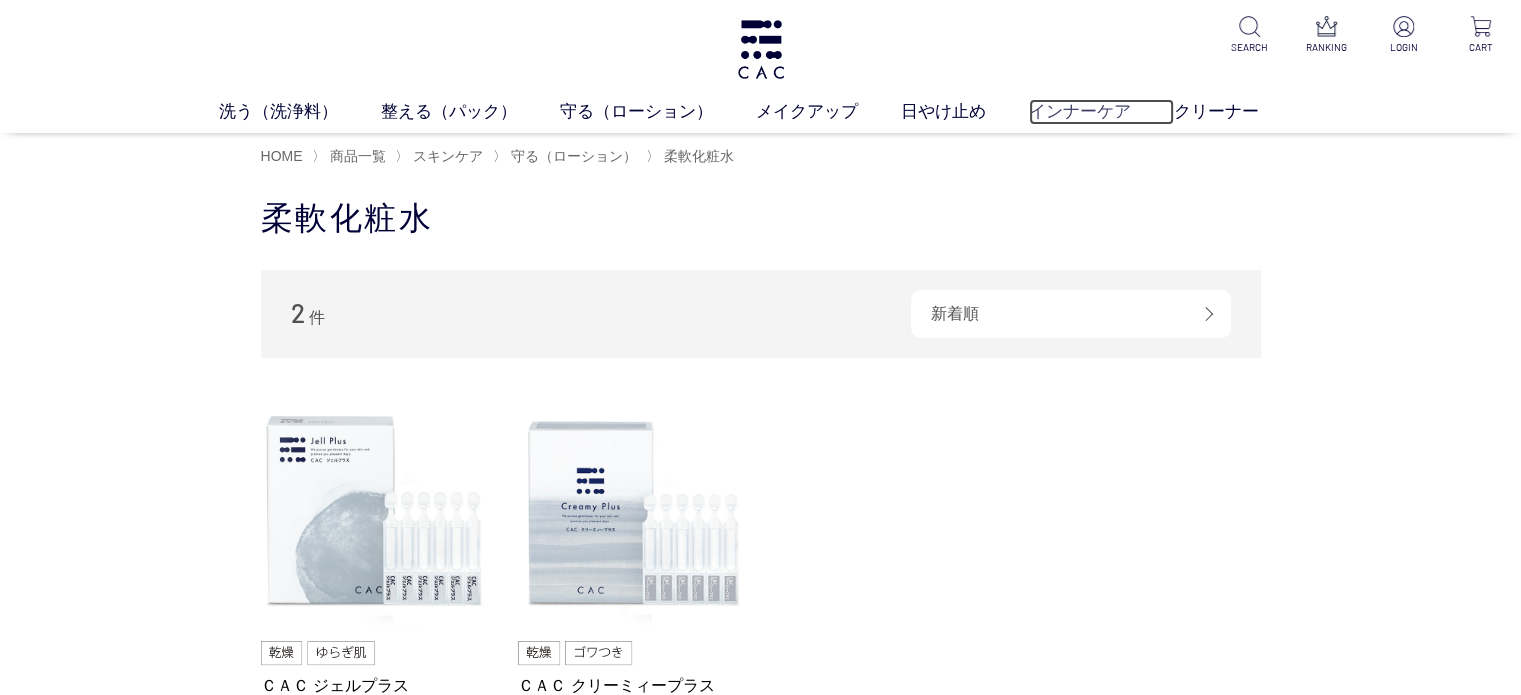 click on "インナーケア" at bounding box center [1101, 112] 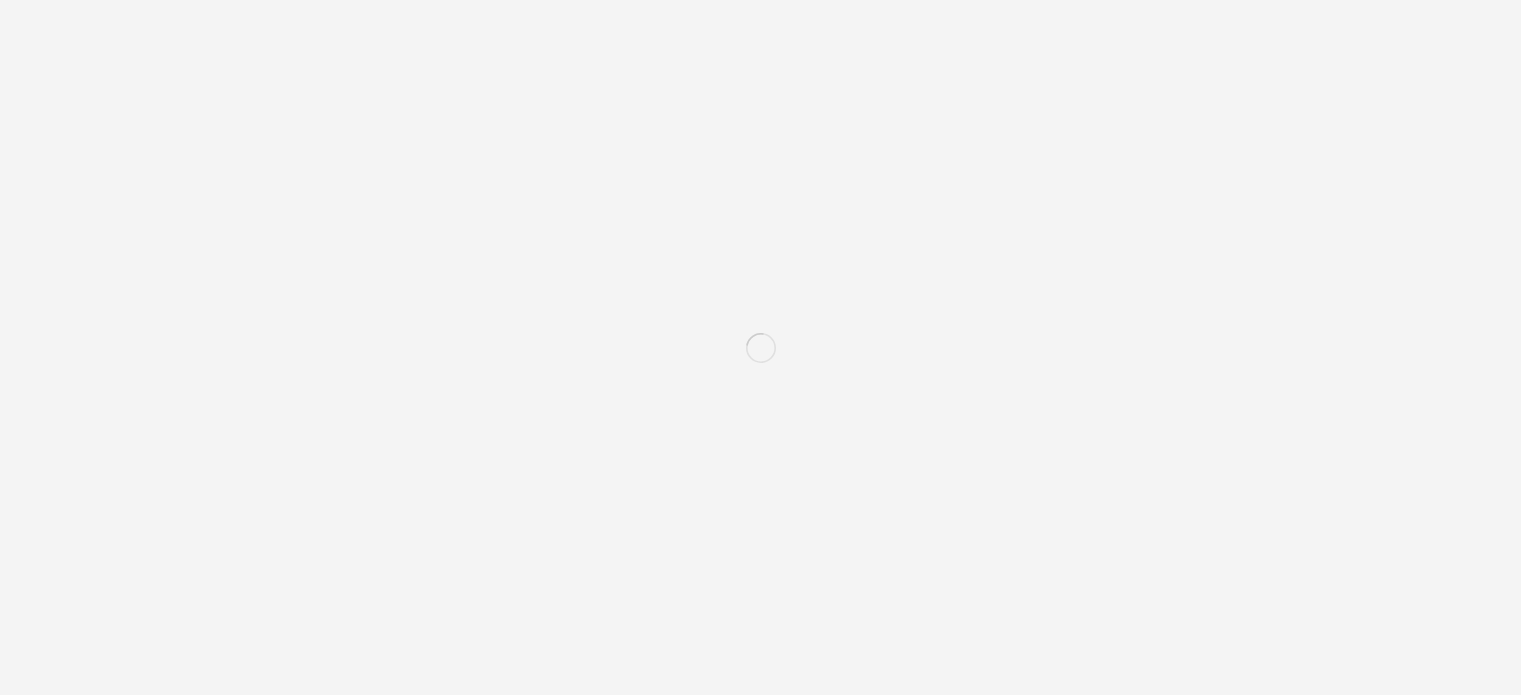 scroll, scrollTop: 0, scrollLeft: 0, axis: both 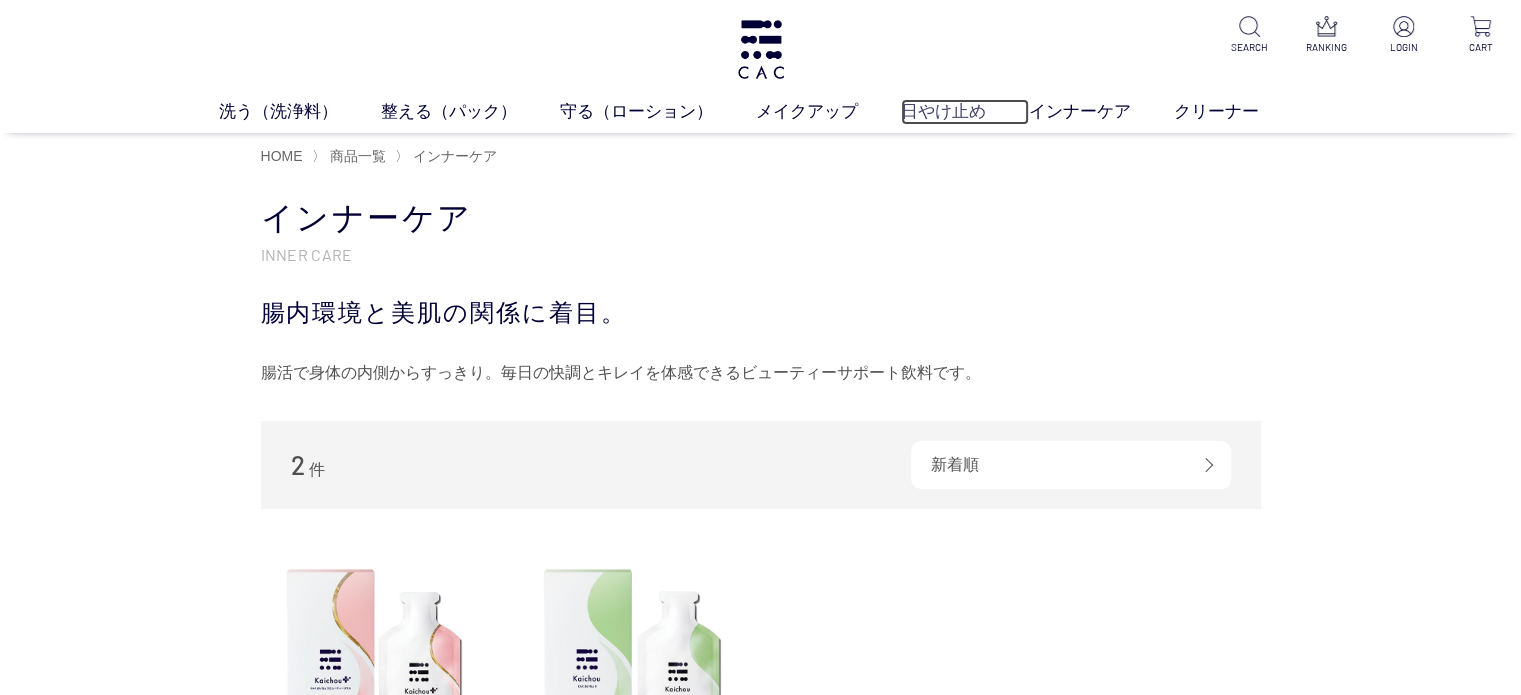 click on "日やけ止め" at bounding box center (965, 112) 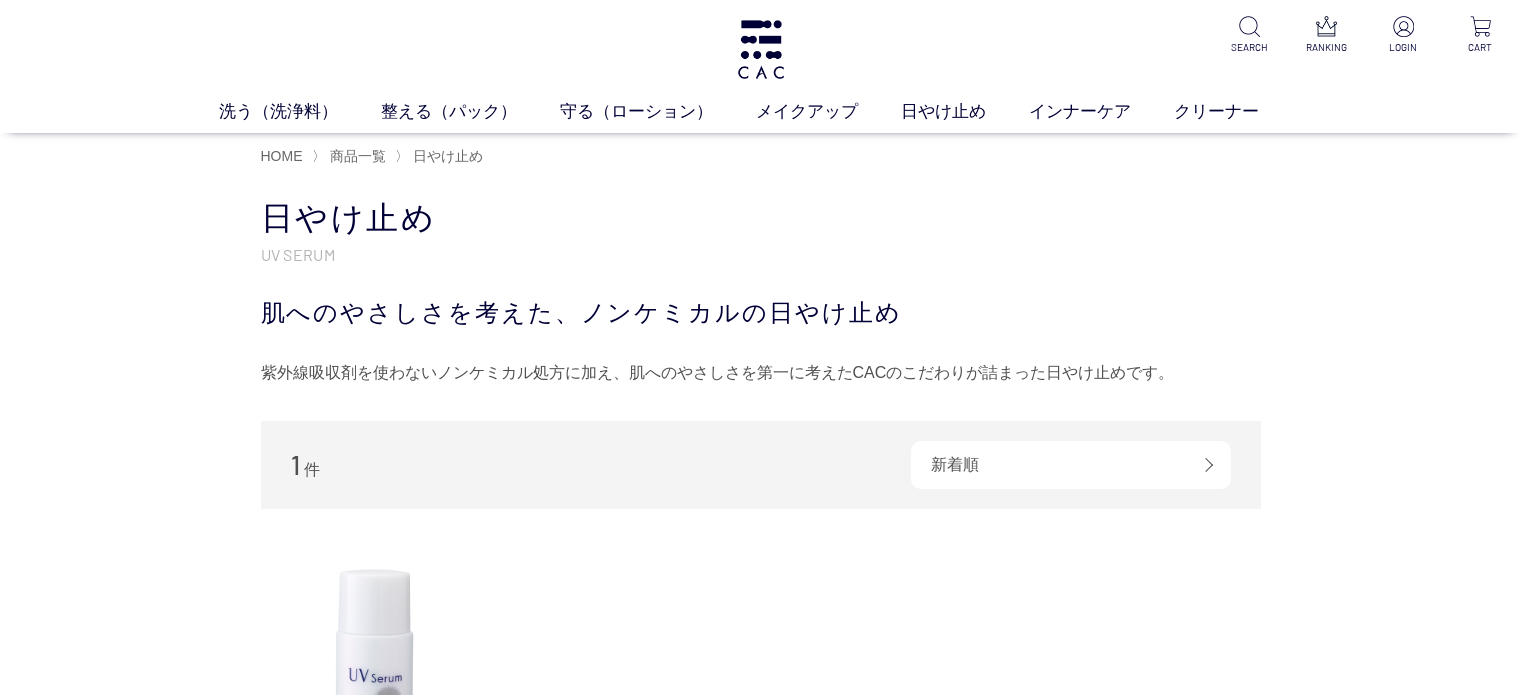scroll, scrollTop: 0, scrollLeft: 0, axis: both 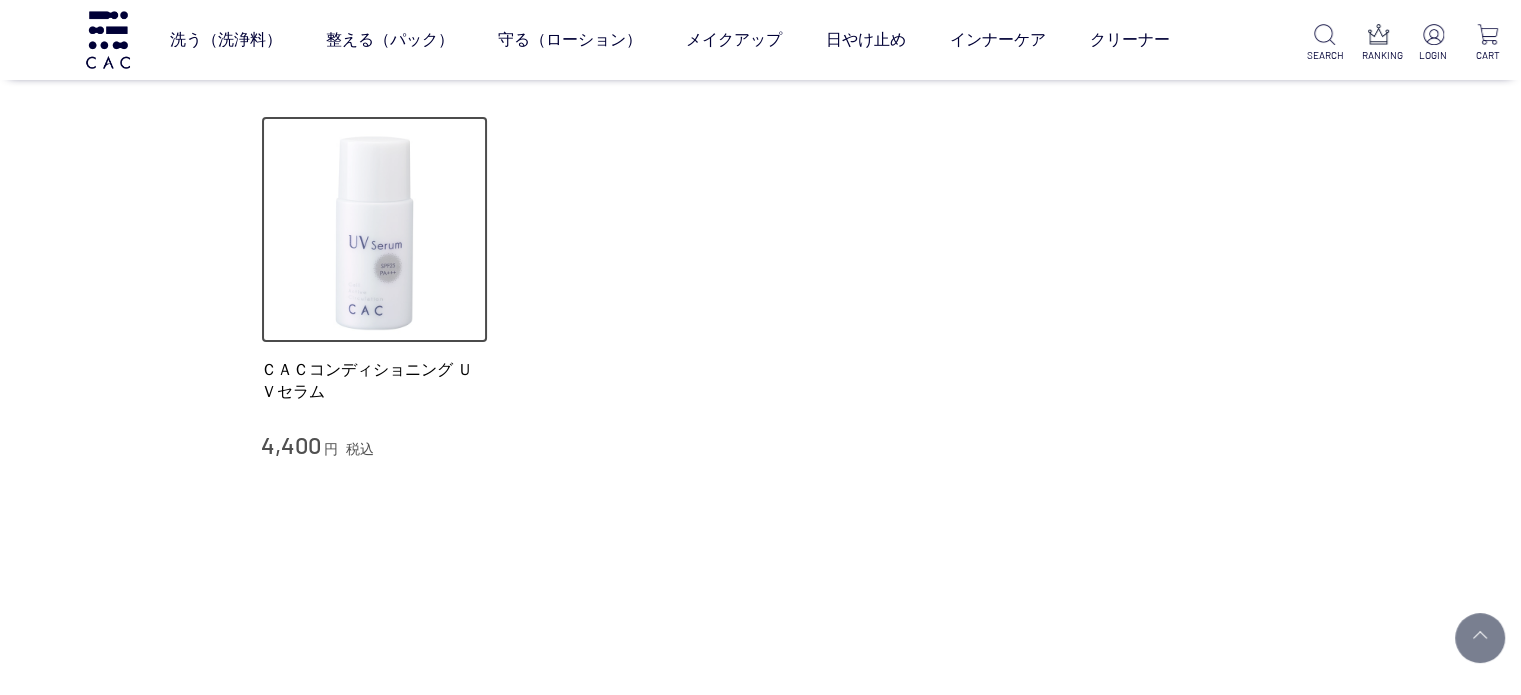 click at bounding box center (375, 230) 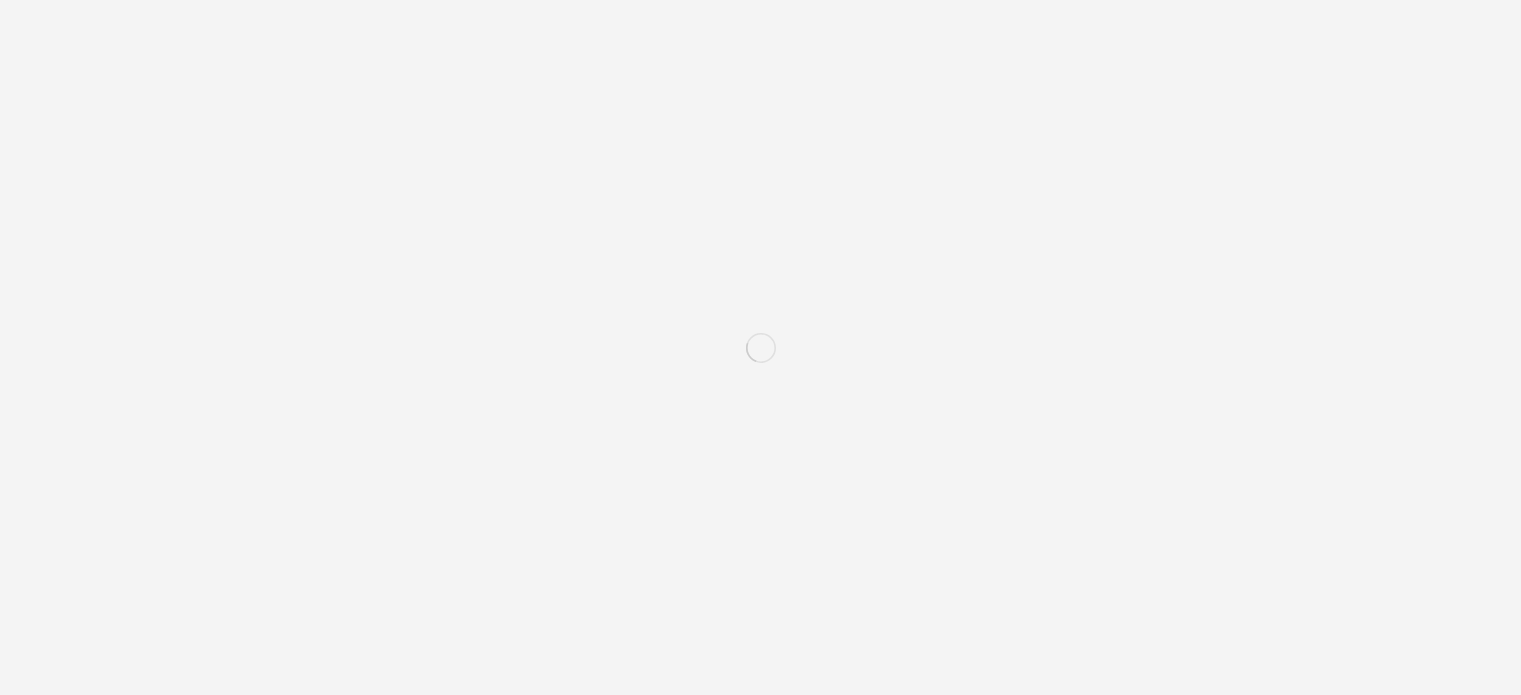 scroll, scrollTop: 0, scrollLeft: 0, axis: both 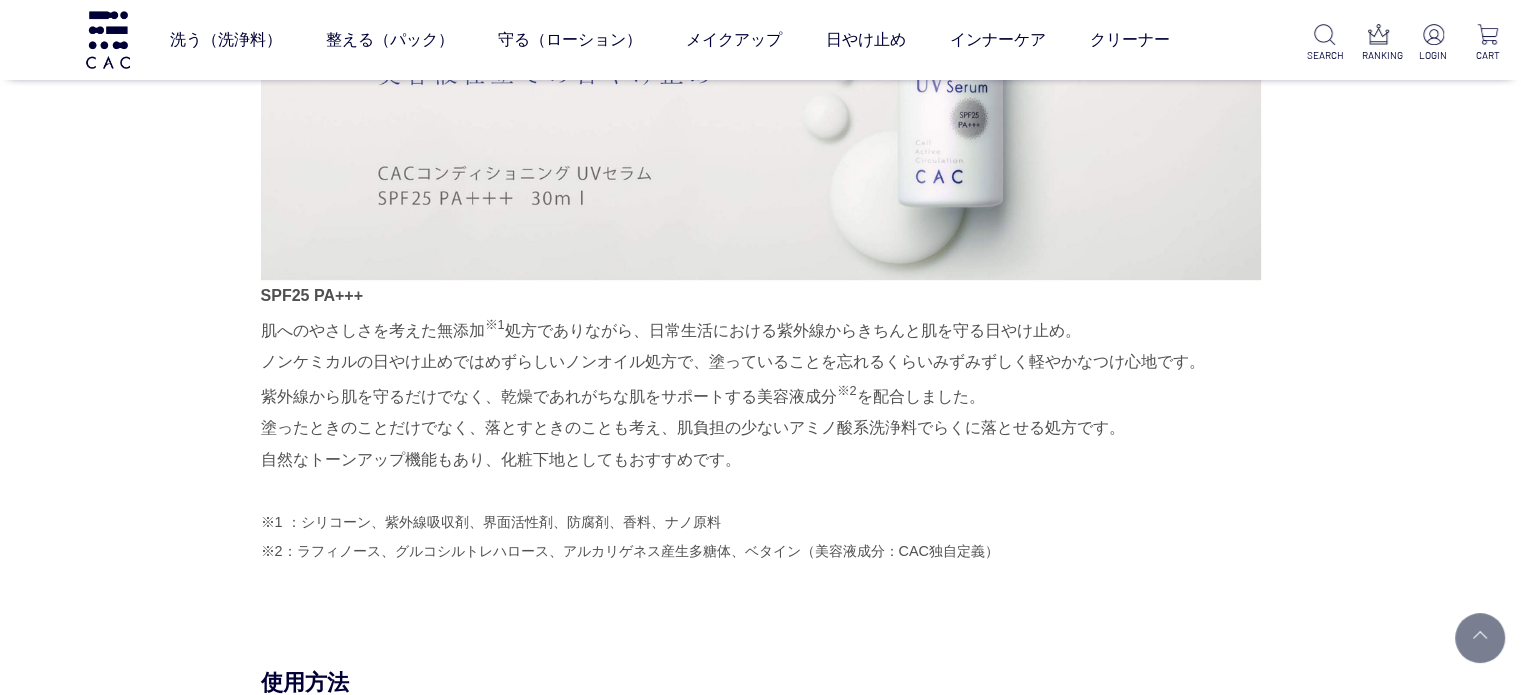 drag, startPoint x: 987, startPoint y: 555, endPoint x: 262, endPoint y: 341, distance: 755.92395 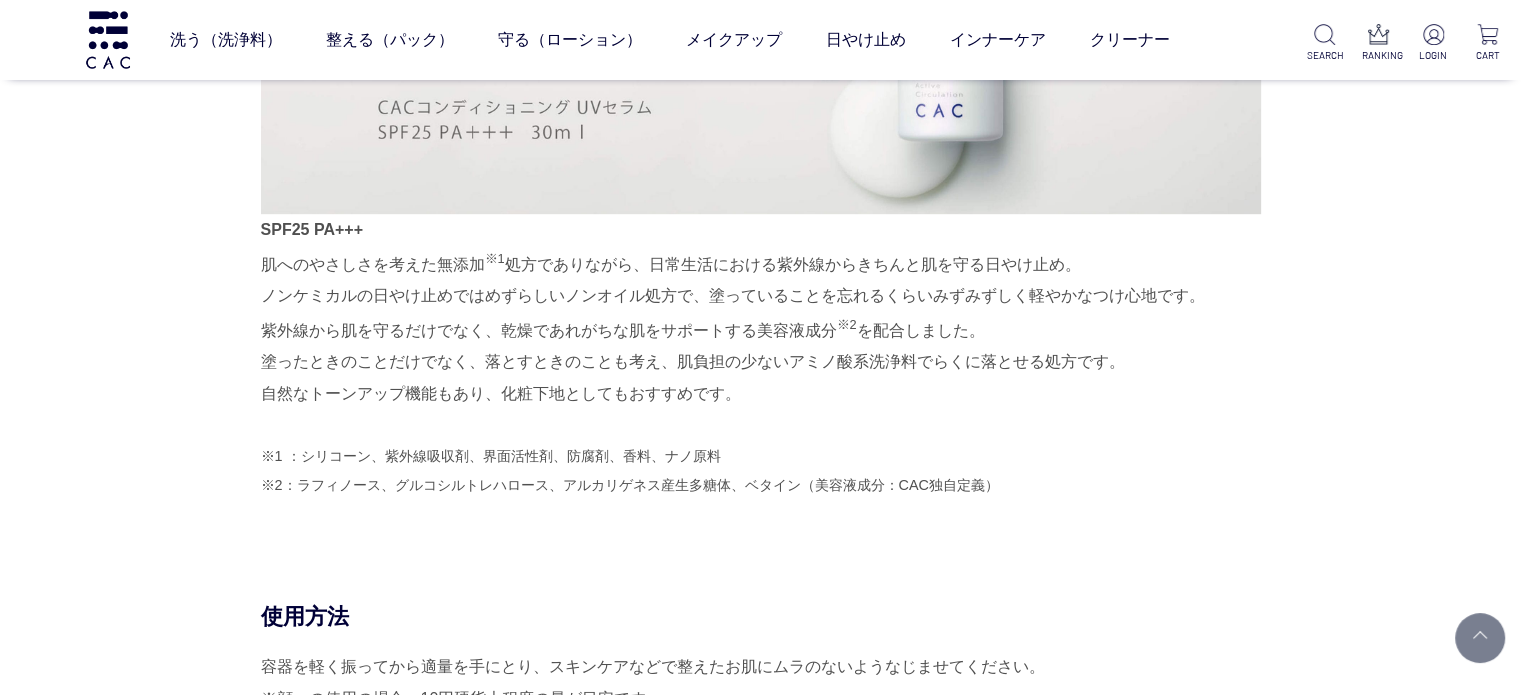 scroll, scrollTop: 1300, scrollLeft: 0, axis: vertical 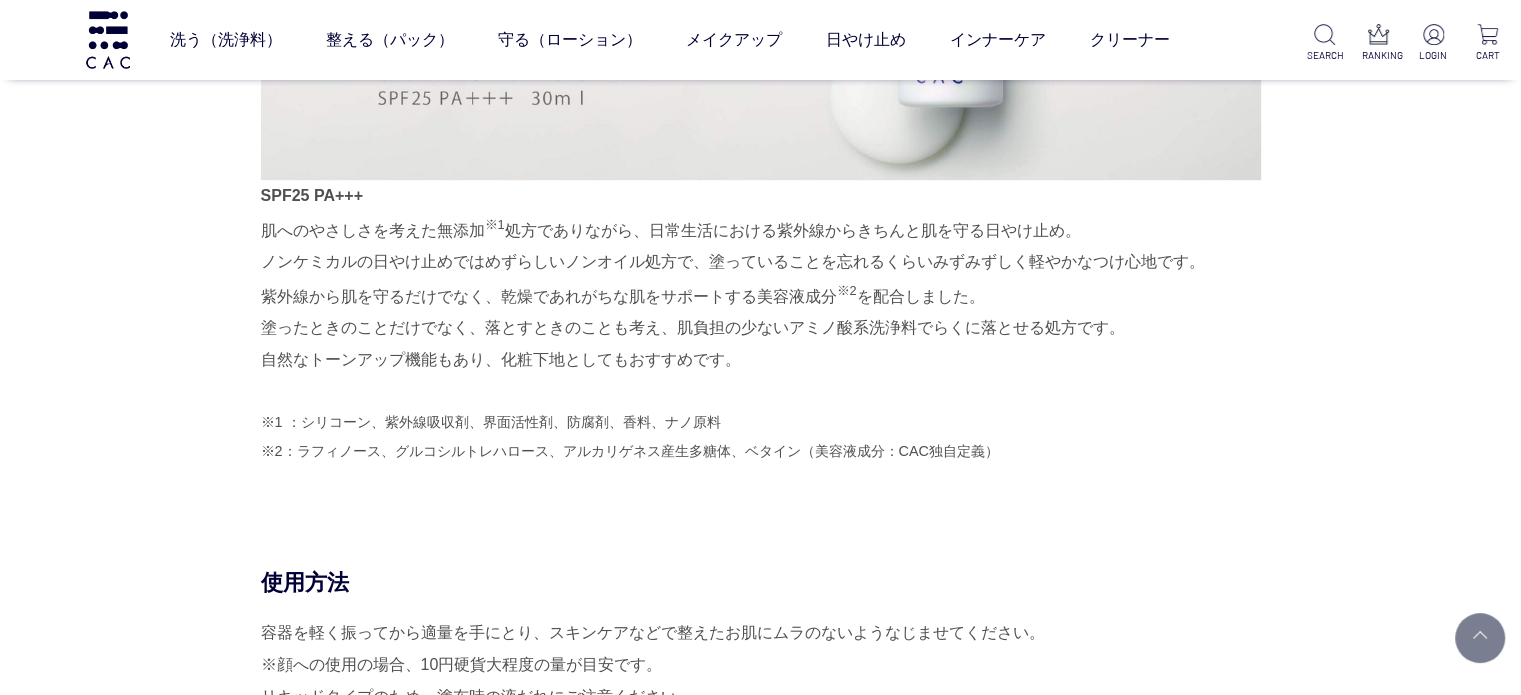 drag, startPoint x: 1025, startPoint y: 448, endPoint x: 264, endPoint y: 230, distance: 791.60913 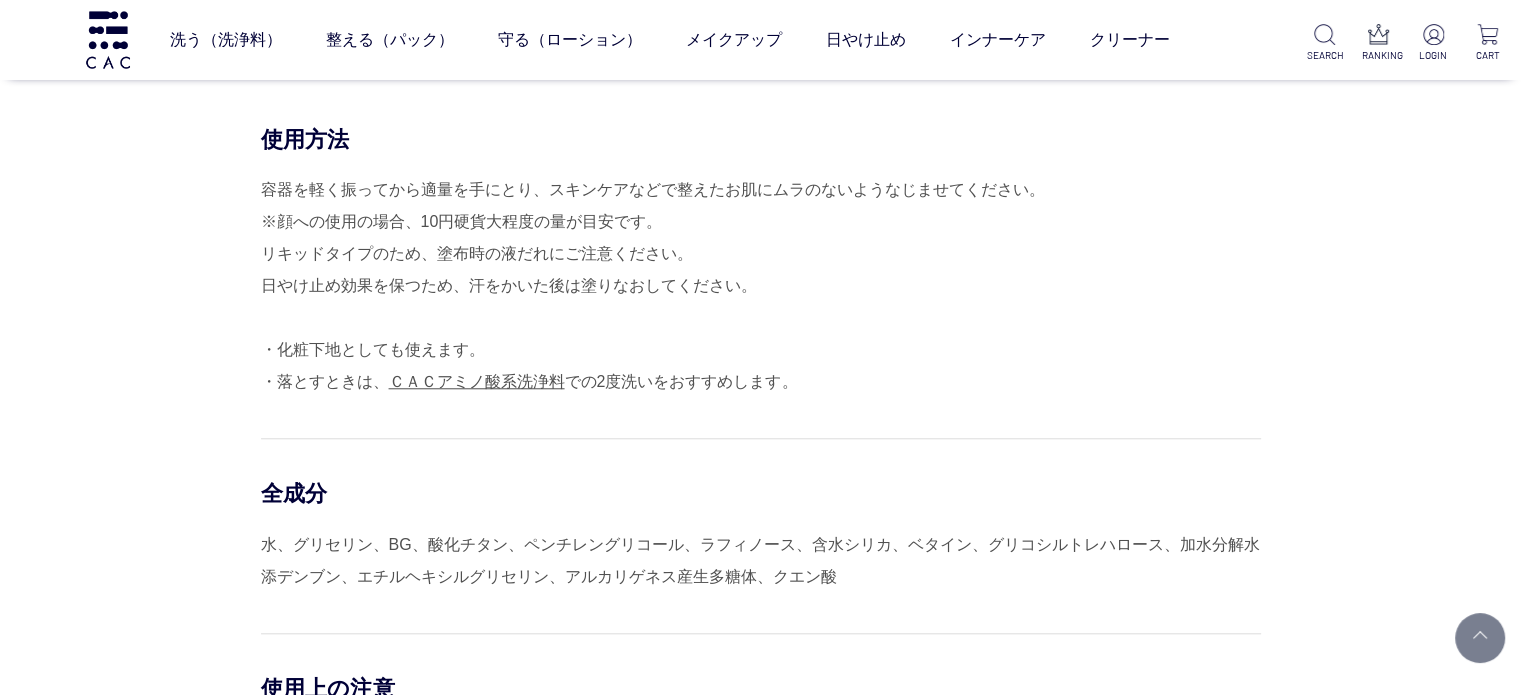 scroll, scrollTop: 1900, scrollLeft: 0, axis: vertical 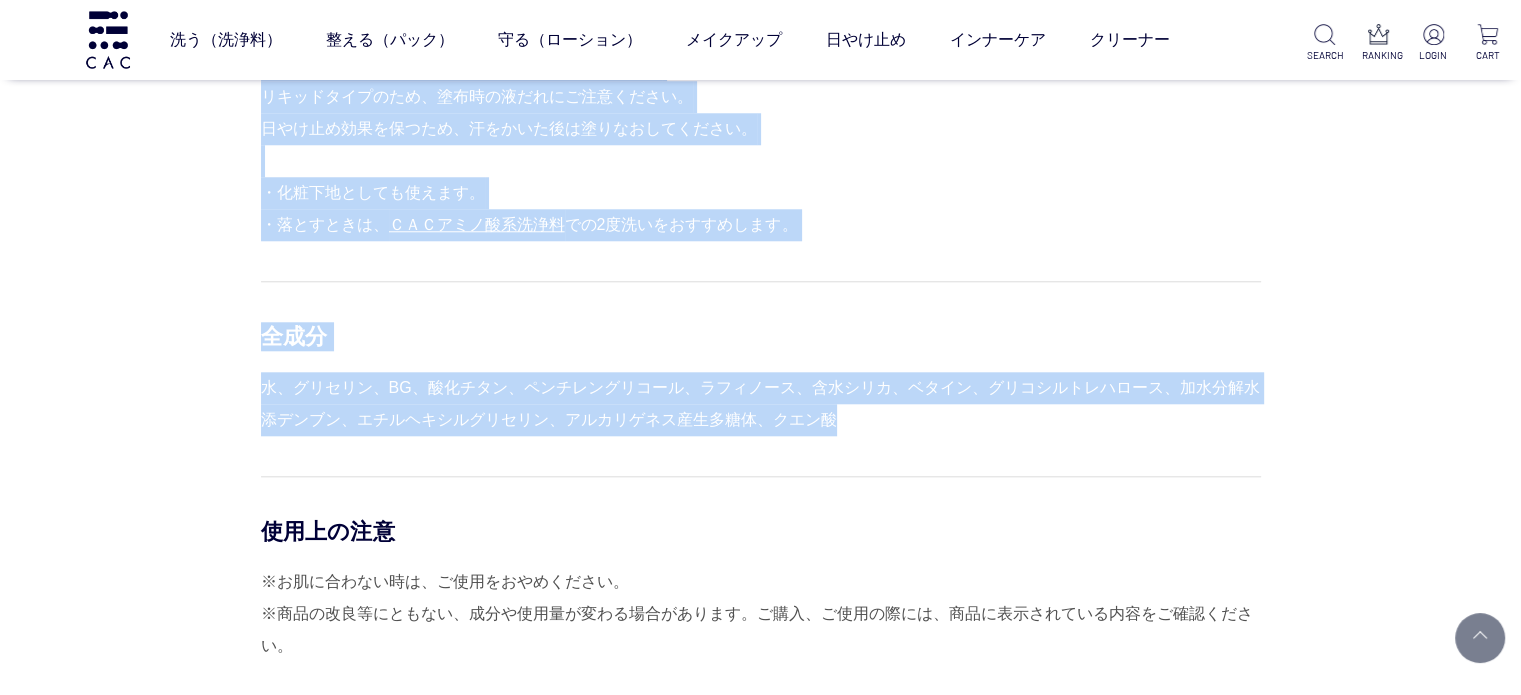 drag, startPoint x: 858, startPoint y: 413, endPoint x: 246, endPoint y: 368, distance: 613.65216 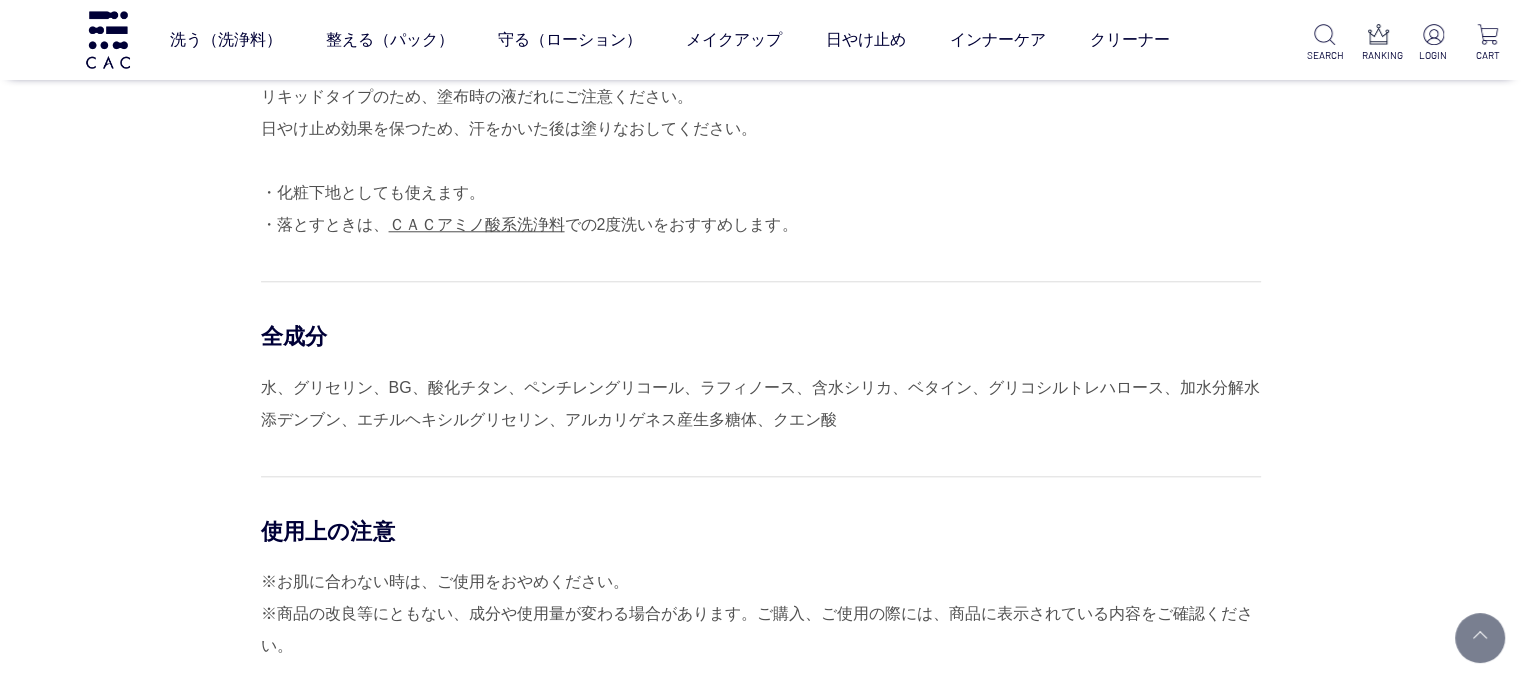 click on "使用方法
容器を軽く振ってから適量を手にとり、スキンケアなどで整えたお肌にムラのないようなじませてください。
※顔への使用の場合、10円硬貨大程度の量が目安です。
リキッドタイプのため、塗布時の液だれにご注意ください。
日やけ止め効果を保つため、汗をかいた後は塗りなおしてください。
・化粧下地としても使えます。
・落とすときは、 ＣＡＣアミノ酸系洗浄料 での2度洗いをおすすめします。
全成分
水、グリセリン、BG、酸化チタン、ペンチレングリコール、ラフィノース、含水シリカ、ベタイン、グリコシルトレハロース、加水分解水添デンブン、エチルヘキシルグリセリン、アルカリゲネス産生多糖体、クエン酸
使用上の注意
※お肌に合わない時は、ご使用をおやめください。" at bounding box center [761, 315] 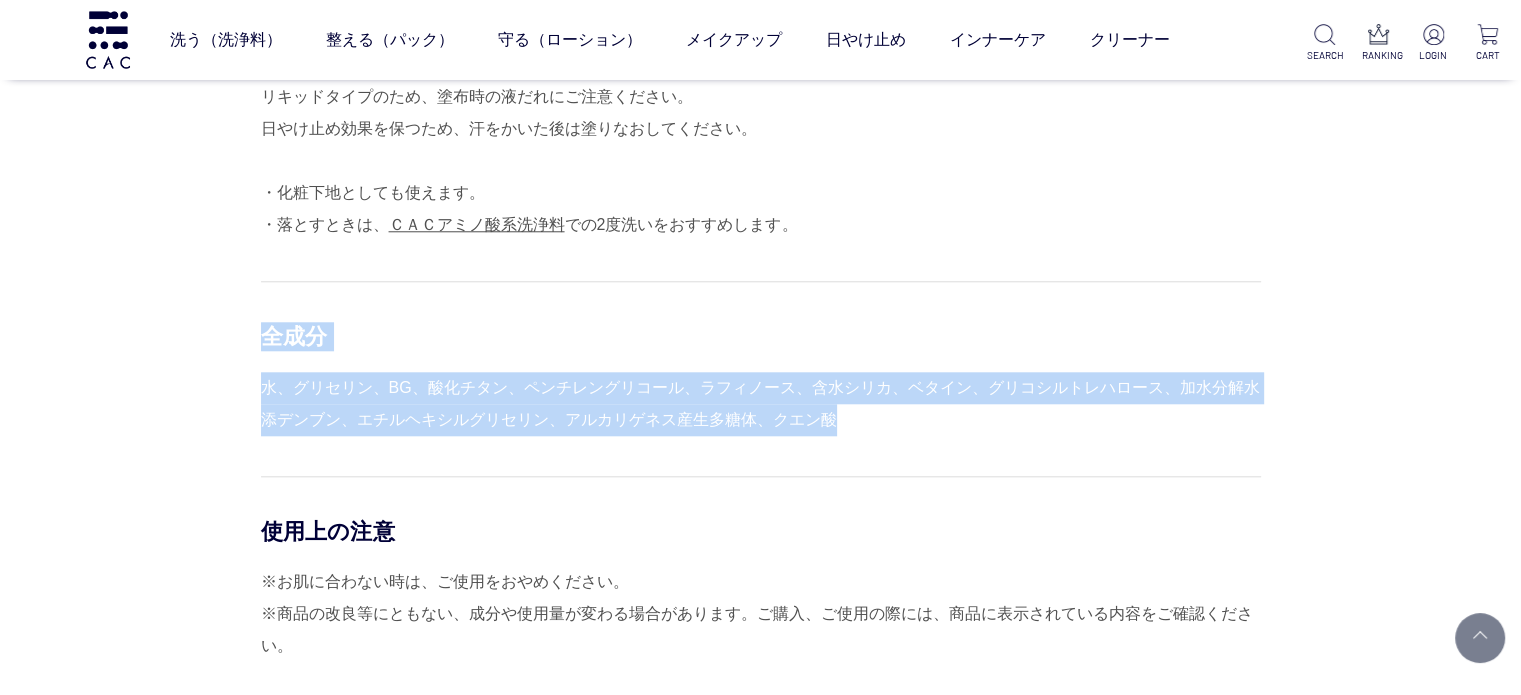 drag, startPoint x: 852, startPoint y: 423, endPoint x: 261, endPoint y: 325, distance: 599.0701 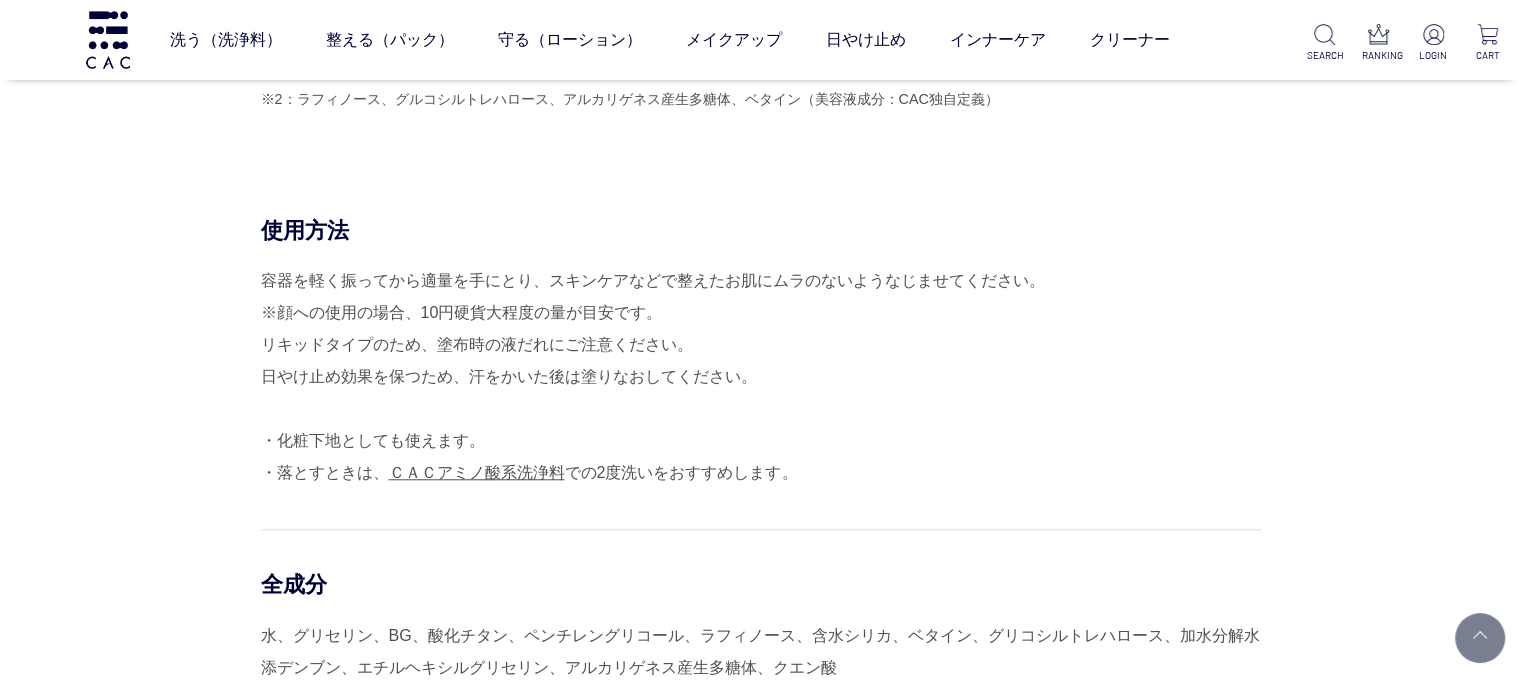 scroll, scrollTop: 1700, scrollLeft: 0, axis: vertical 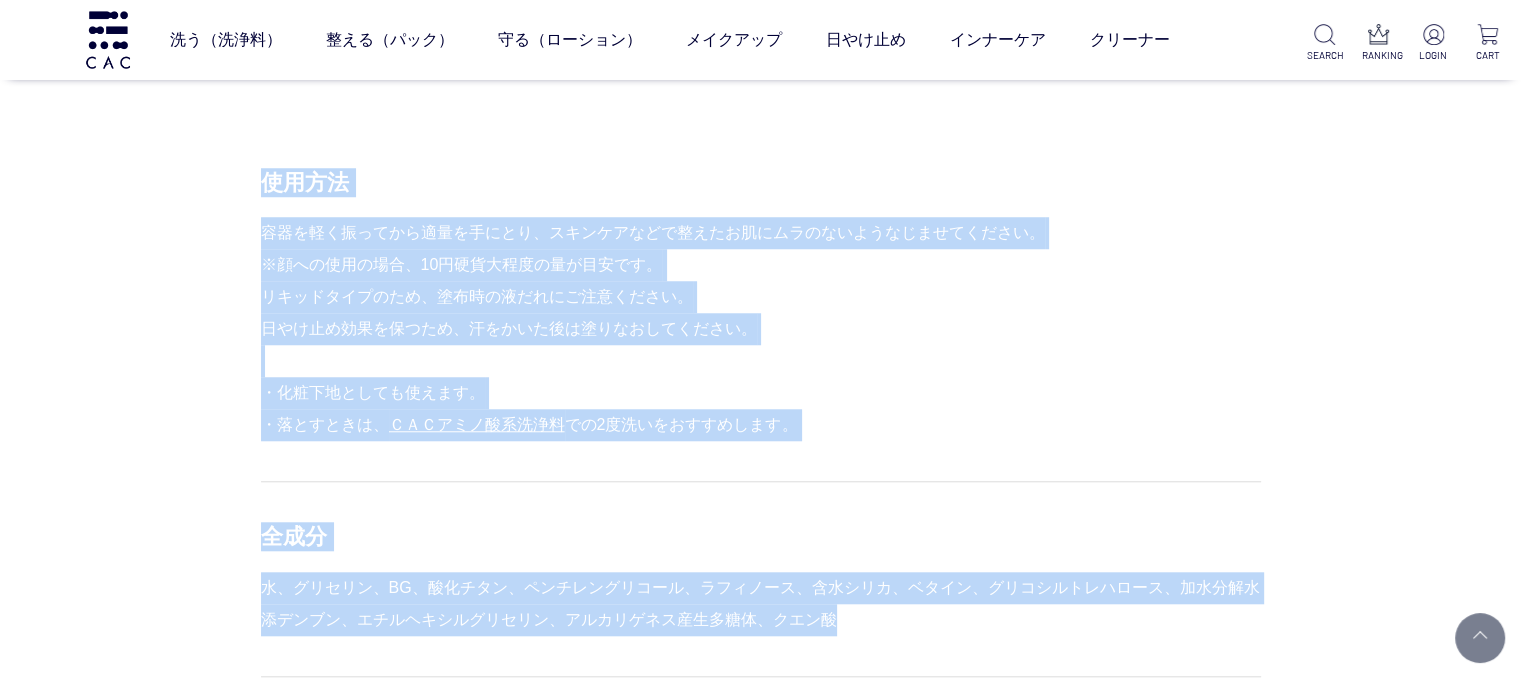 drag, startPoint x: 850, startPoint y: 630, endPoint x: 254, endPoint y: 520, distance: 606.066 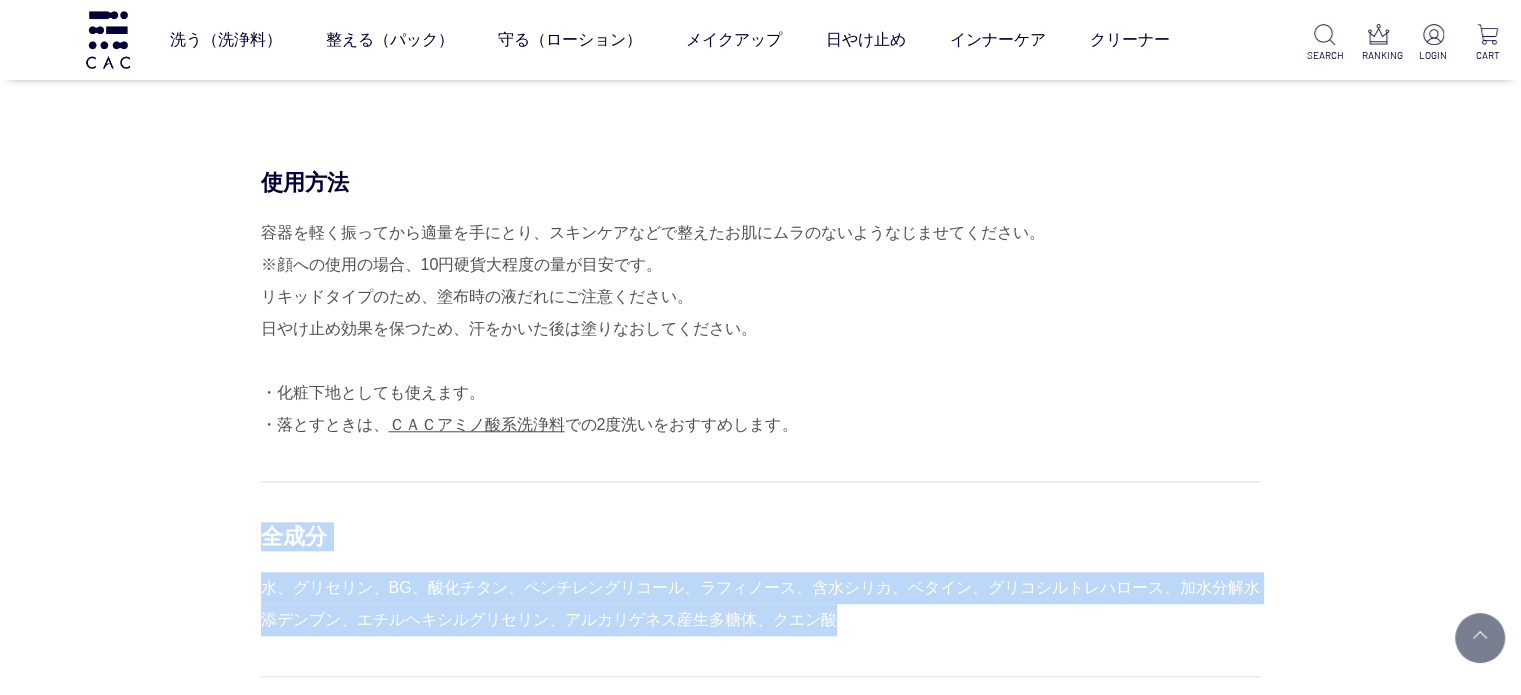 drag, startPoint x: 871, startPoint y: 626, endPoint x: 268, endPoint y: 526, distance: 611.23566 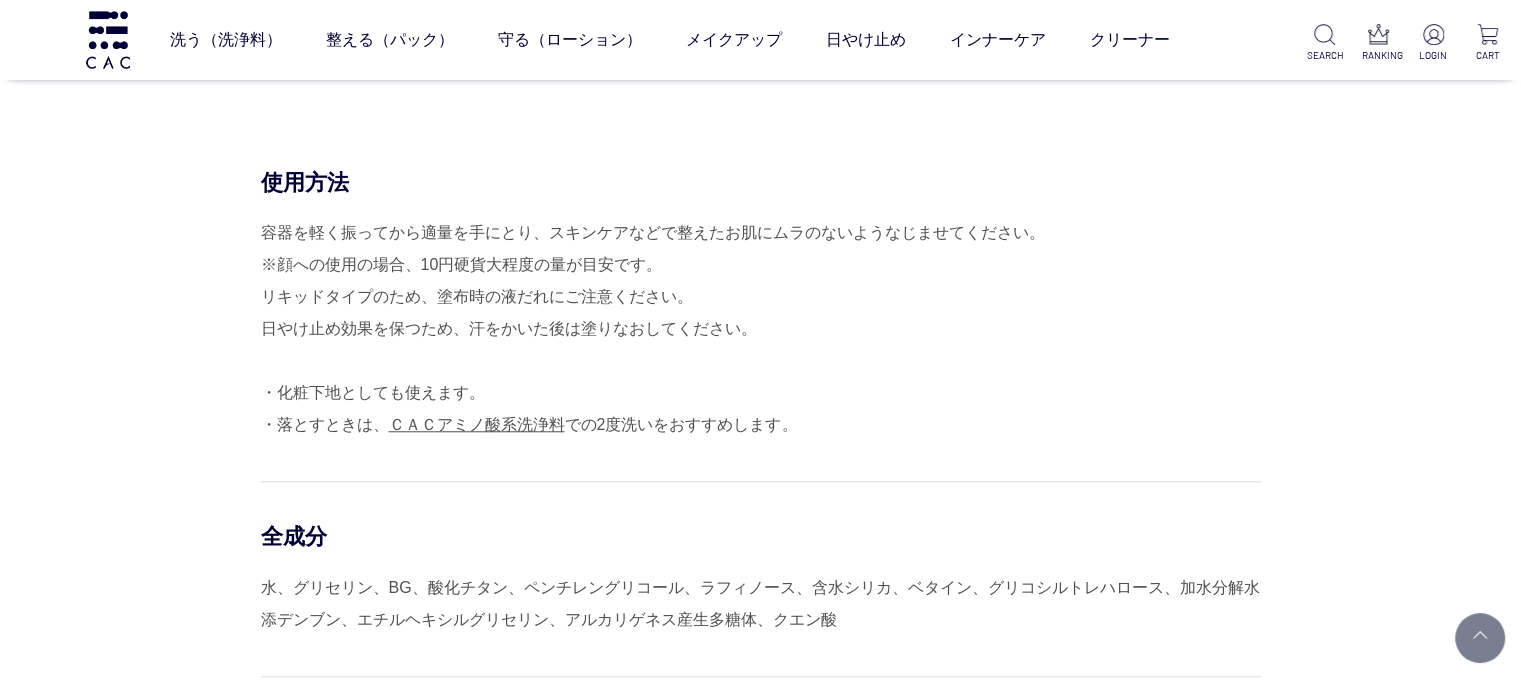 click on "使用方法
容器を軽く振ってから適量を手にとり、スキンケアなどで整えたお肌にムラのないようなじませてください。
※顔への使用の場合、10円硬貨大程度の量が目安です。
リキッドタイプのため、塗布時の液だれにご注意ください。
日やけ止め効果を保つため、汗をかいた後は塗りなおしてください。
・化粧下地としても使えます。
・落とすときは、 ＣＡＣアミノ酸系洗浄料 での2度洗いをおすすめします。
全成分
水、グリセリン、BG、酸化チタン、ペンチレングリコール、ラフィノース、含水シリカ、ベタイン、グリコシルトレハロース、加水分解水添デンブン、エチルヘキシルグリセリン、アルカリゲネス産生多糖体、クエン酸
使用上の注意
※お肌に合わない時は、ご使用をおやめください。" at bounding box center (761, 515) 